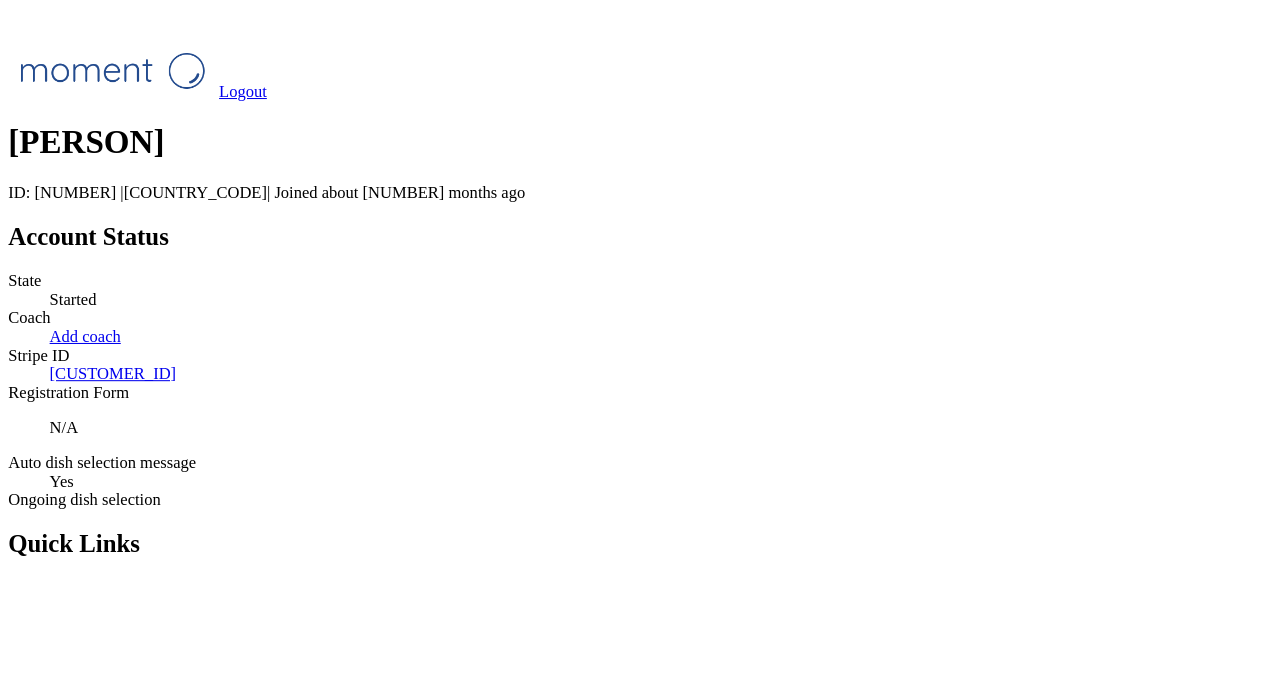 scroll, scrollTop: 0, scrollLeft: 0, axis: both 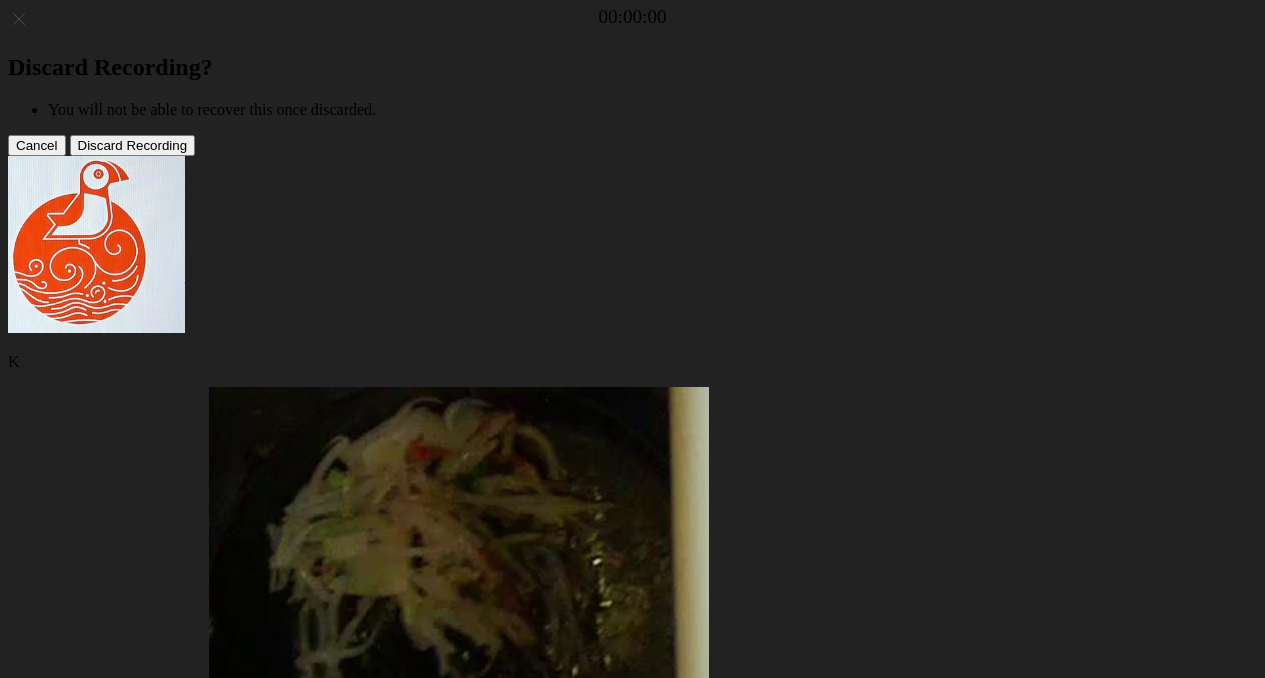 click at bounding box center [245, 1915] 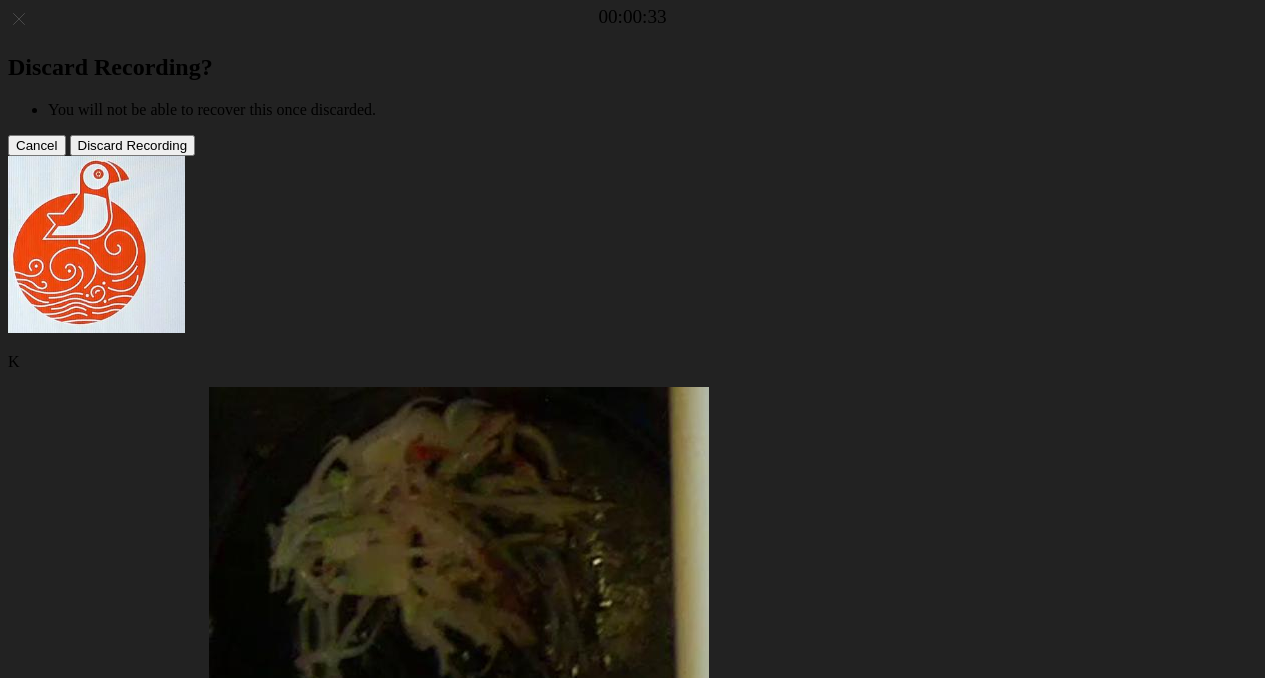click at bounding box center (633, 1663) 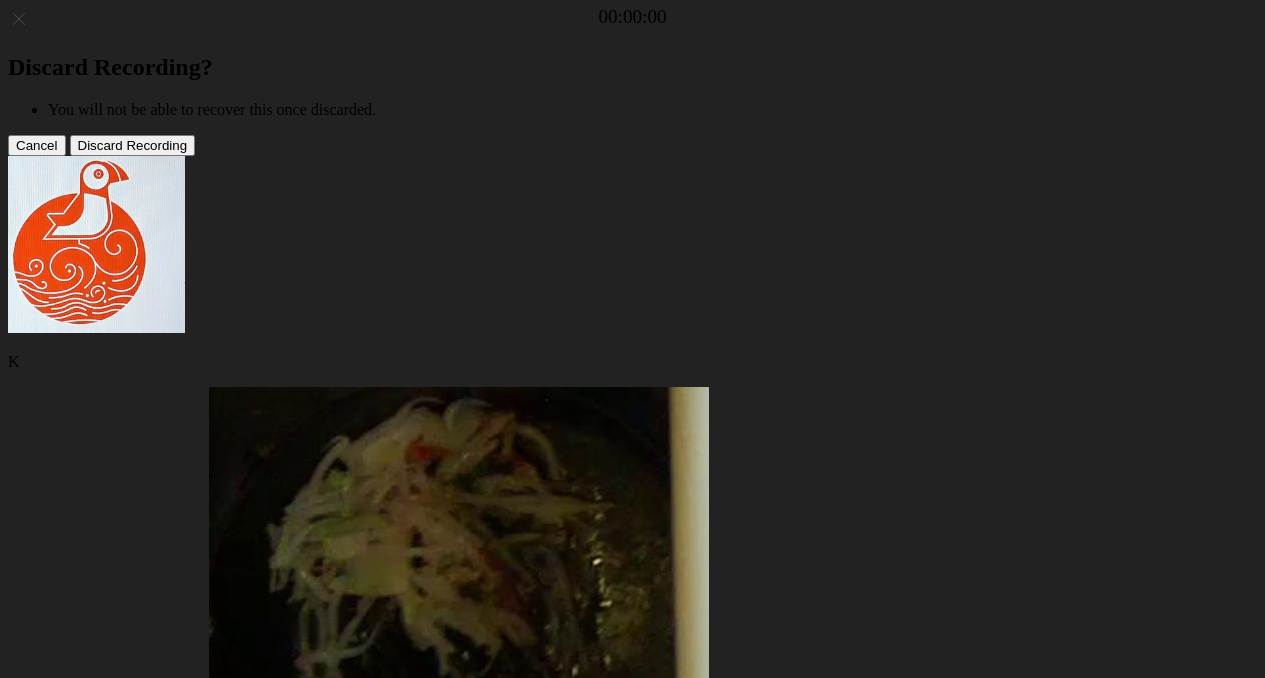 click at bounding box center [633, 1663] 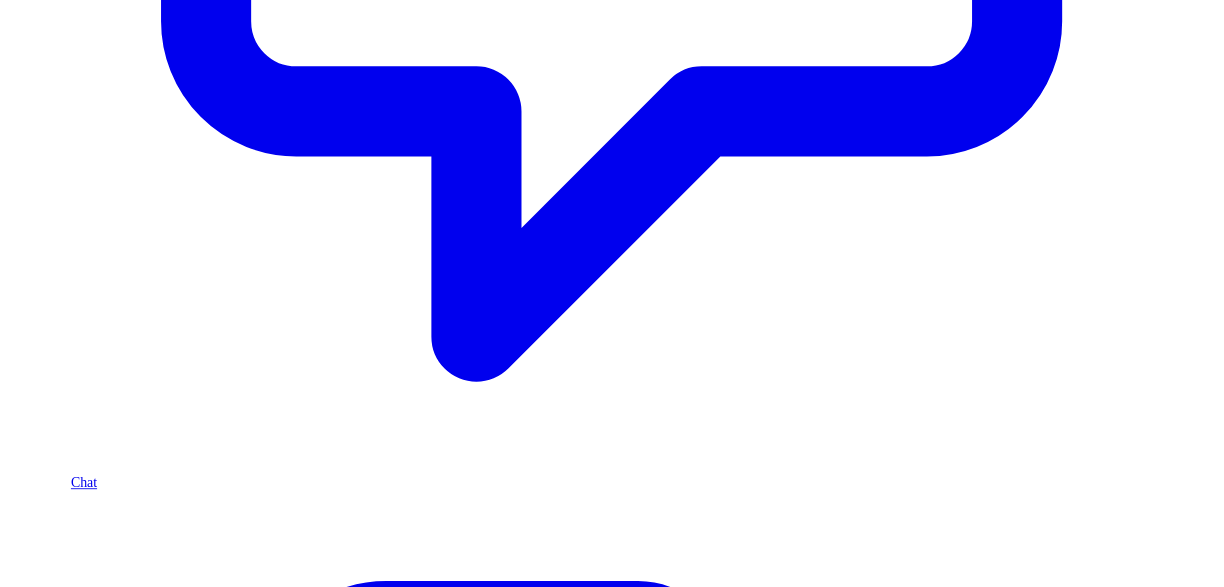 scroll, scrollTop: 1106, scrollLeft: 0, axis: vertical 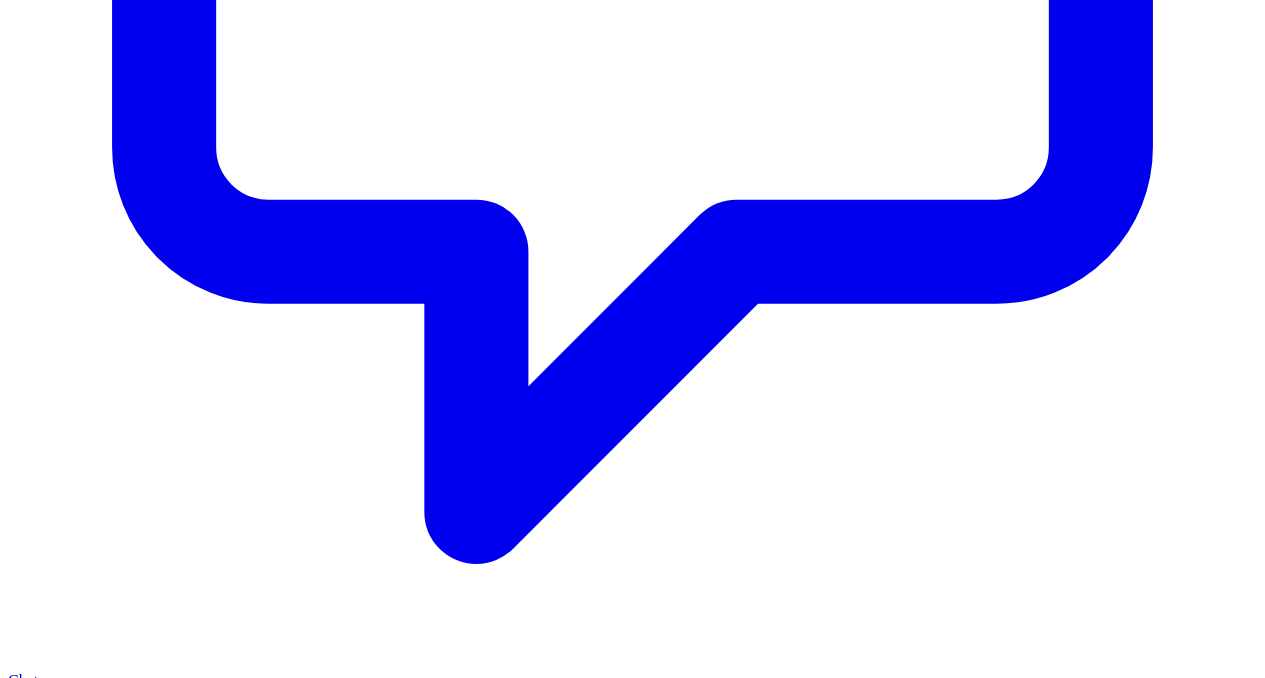 click on "[PERSON] ID: [NUMBER] |  jp | Joined about [TIME_PERIOD] ago Account Status
State
Started
Coach
Add coach
Stripe ID
[STRIPE_ID]
Registration Form
N/A
Auto dish selection message
Yes
Ongoing dish selection
Quick Links Chat Notion Diary page Dish table Dish experiences New dish selection Stripe Subscriptions
Subscription
Current Period
Status
料理コーチングmoment - Recurring
[DATE]
Time conversion
UTC
Mon, [DATE]
9:21PM
Asia/Tokyo
·
You
Tue, [DATE]" at bounding box center [632, 9478] 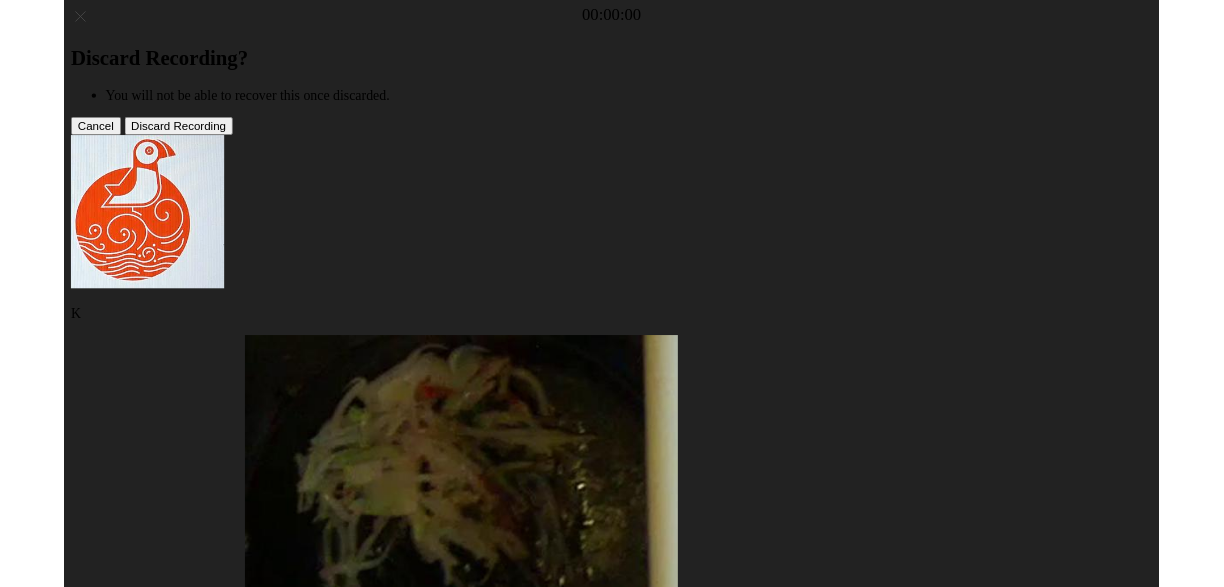 scroll, scrollTop: 0, scrollLeft: 0, axis: both 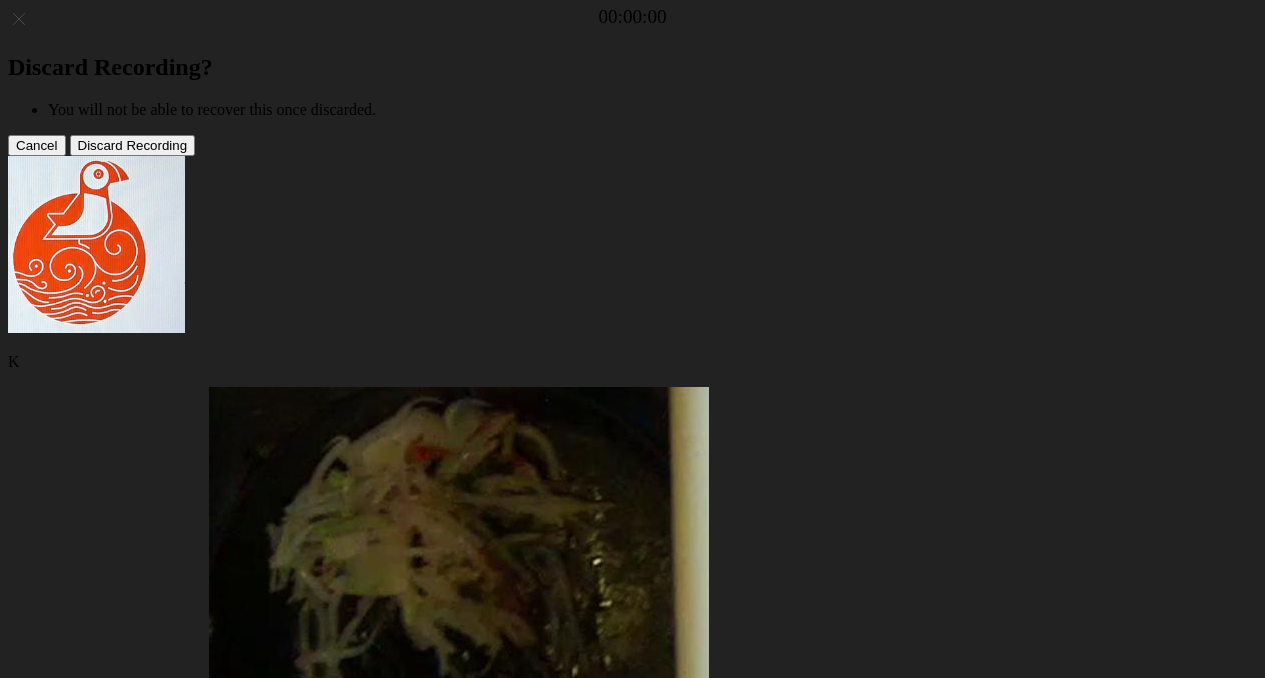 click at bounding box center (243, 1915) 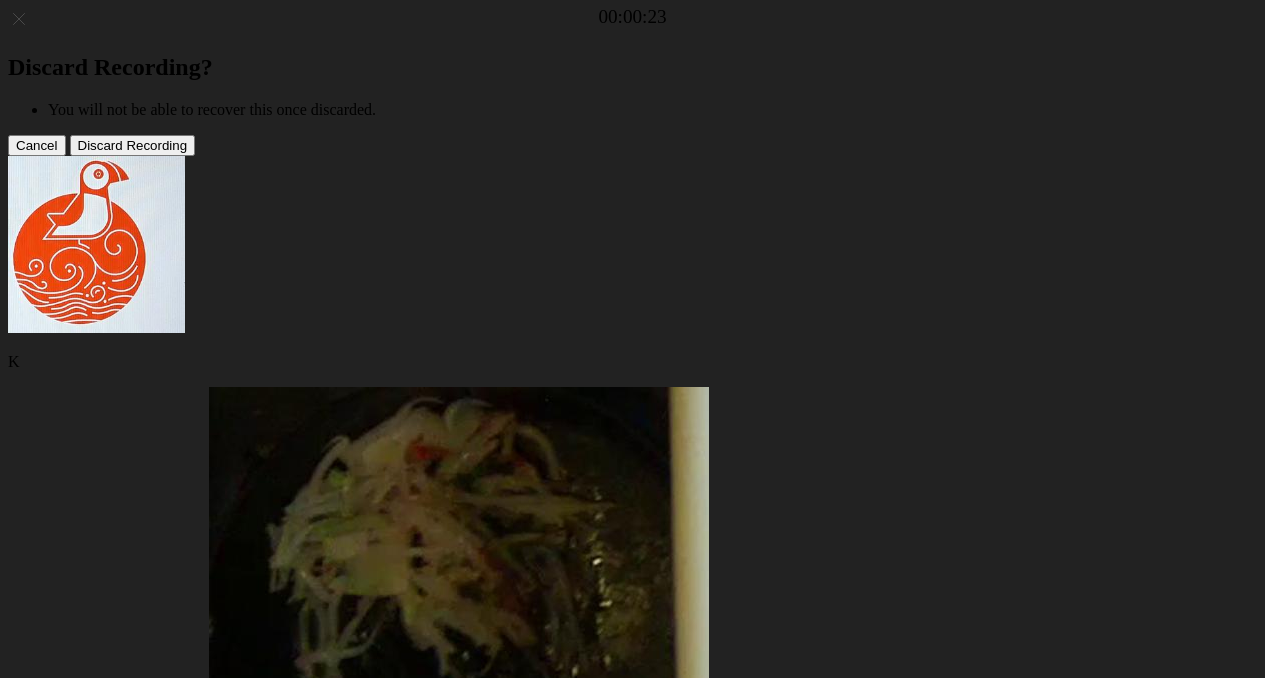 click at bounding box center [633, 1663] 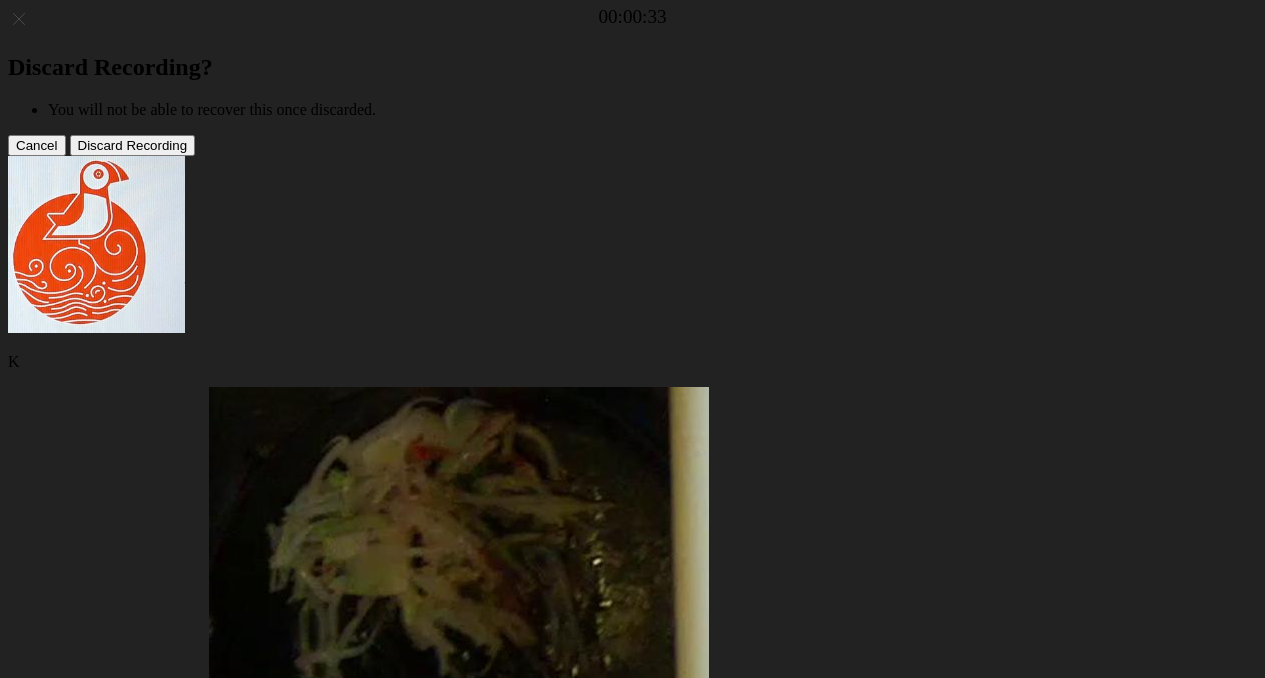 click at bounding box center [315, 1807] 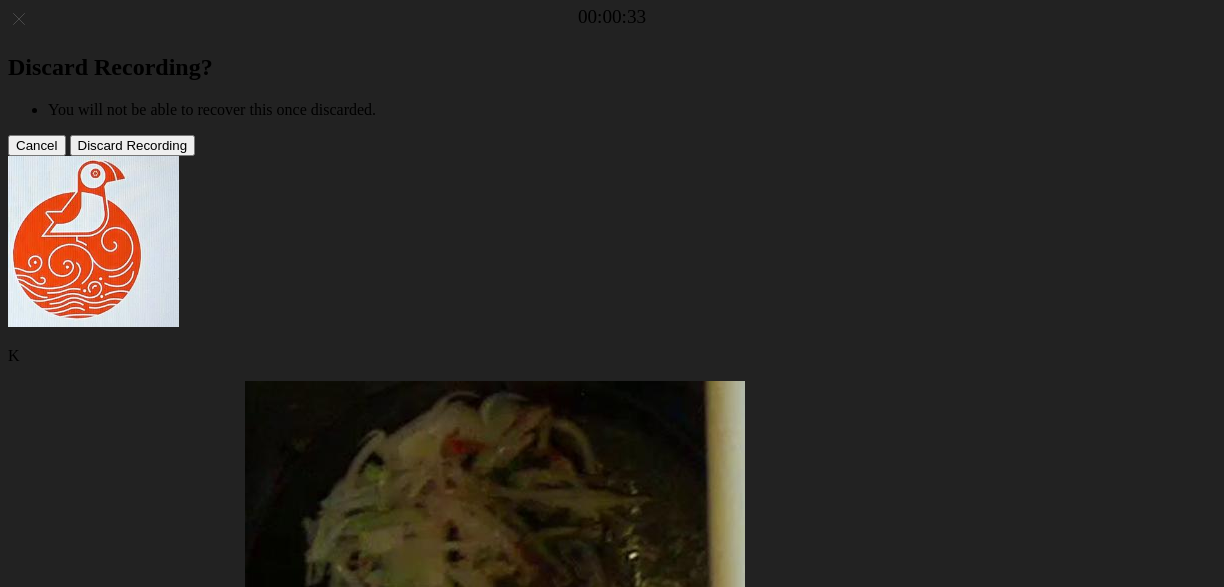 click at bounding box center [279, 1801] 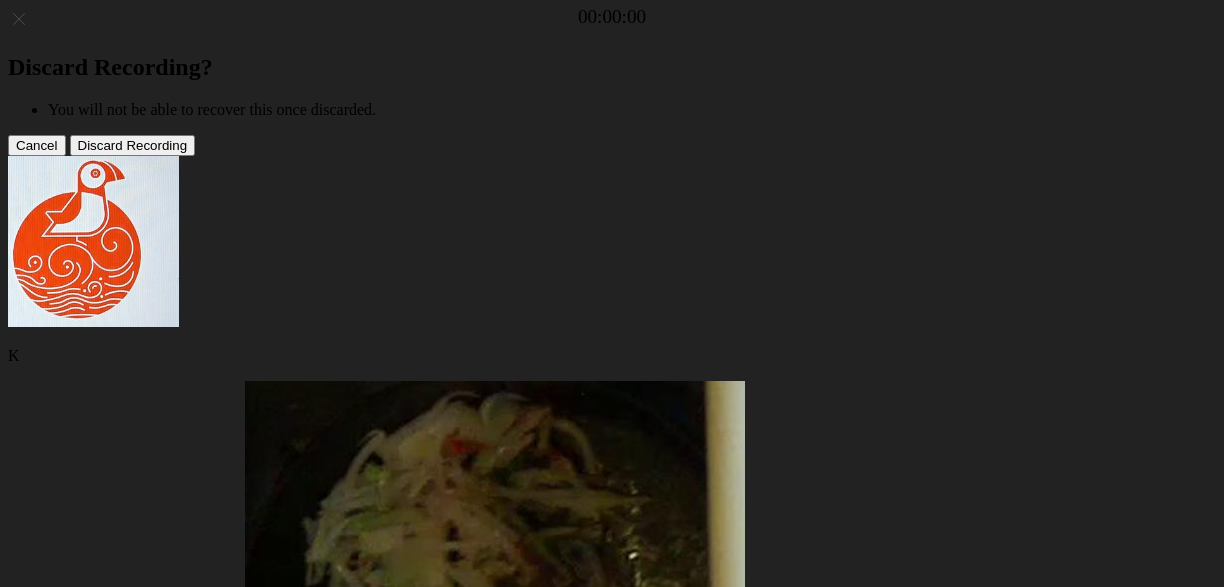 click on "00:00
00:17" at bounding box center [612, 1657] 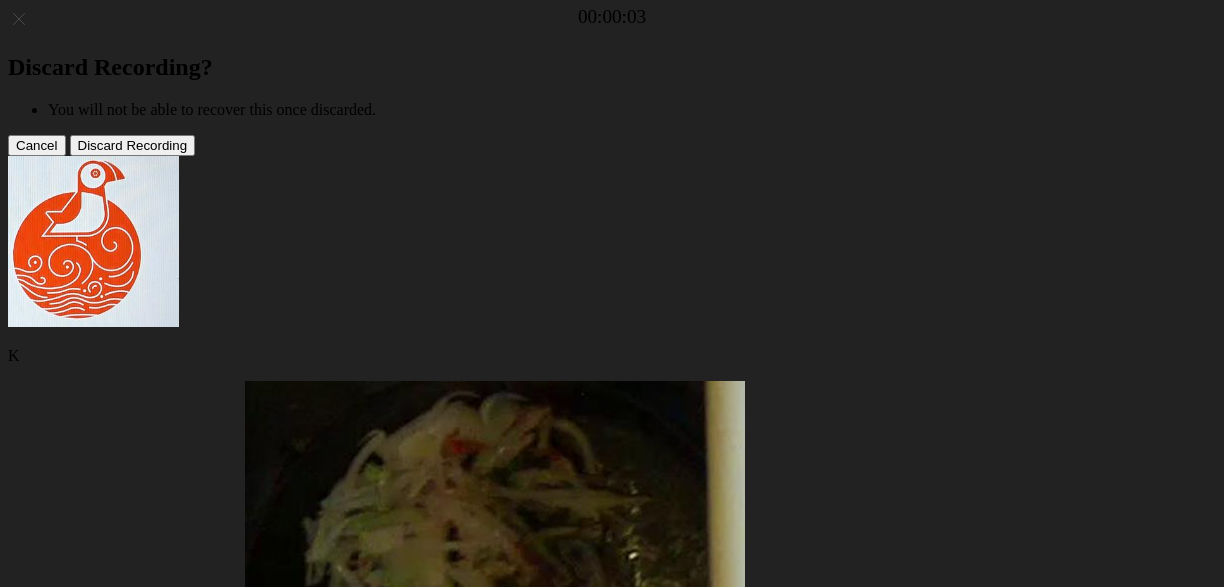 click at bounding box center [279, 1801] 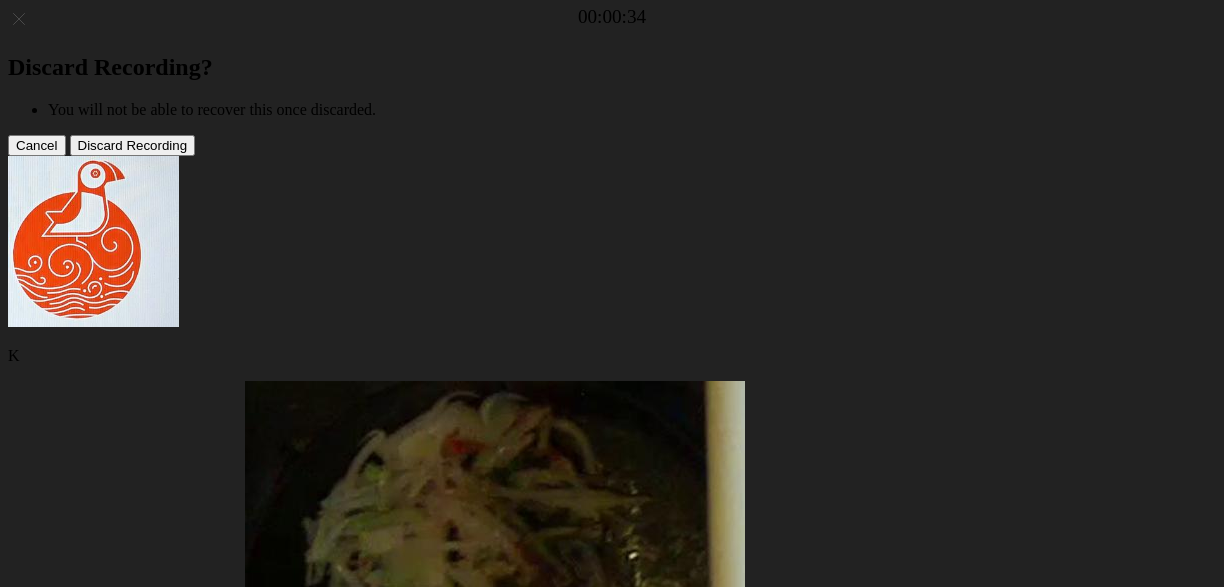click at bounding box center (351, 1801) 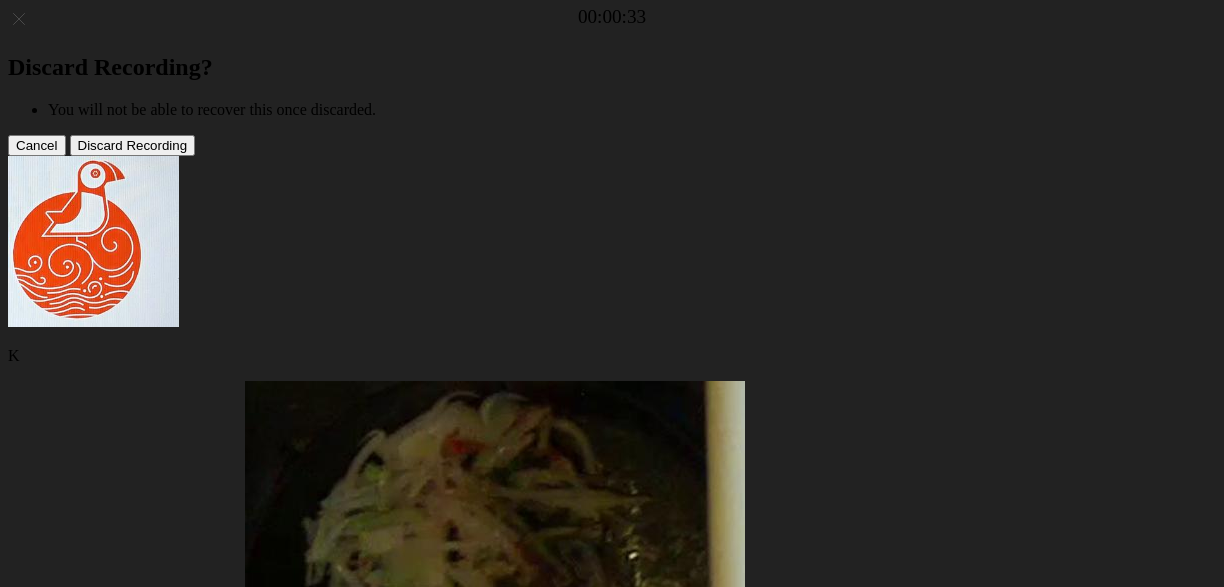 click at bounding box center (279, 1801) 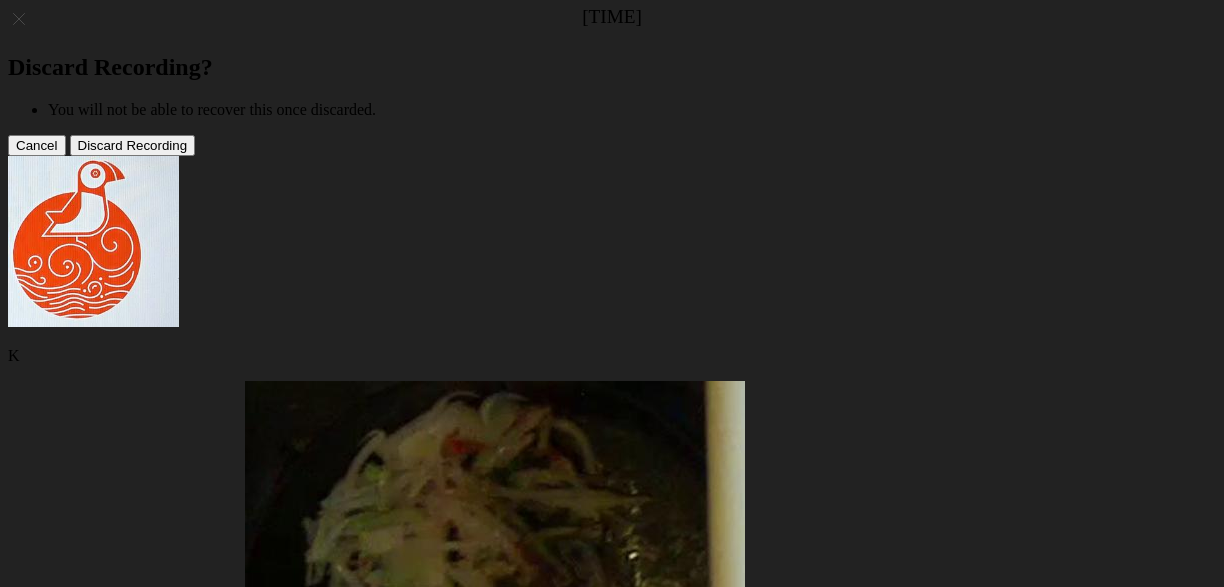 scroll, scrollTop: 0, scrollLeft: 0, axis: both 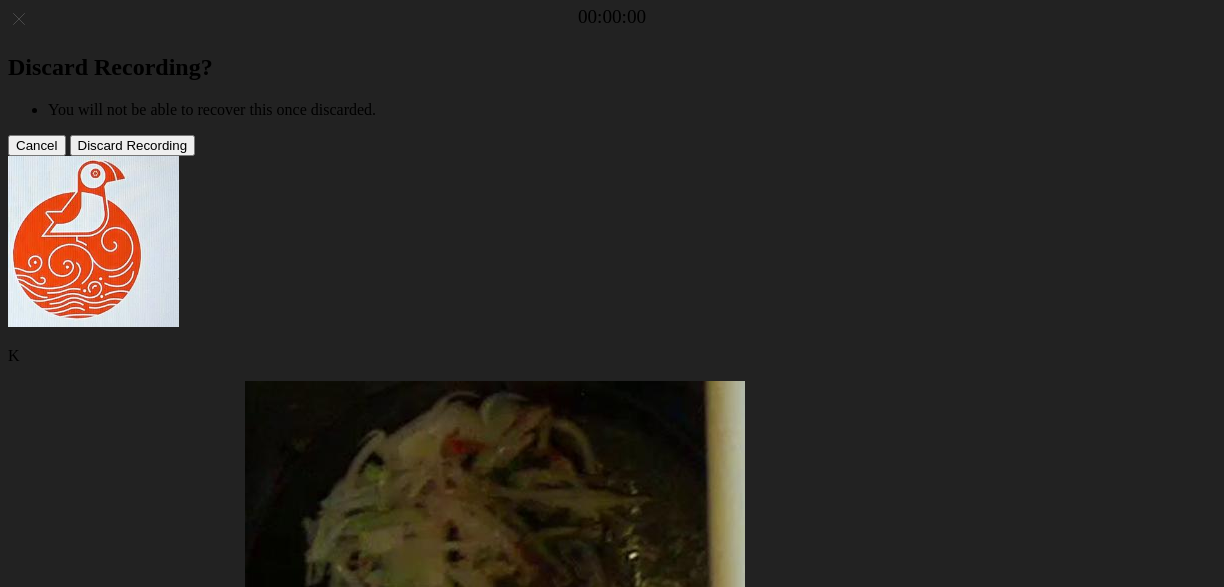 click at bounding box center (281, 1909) 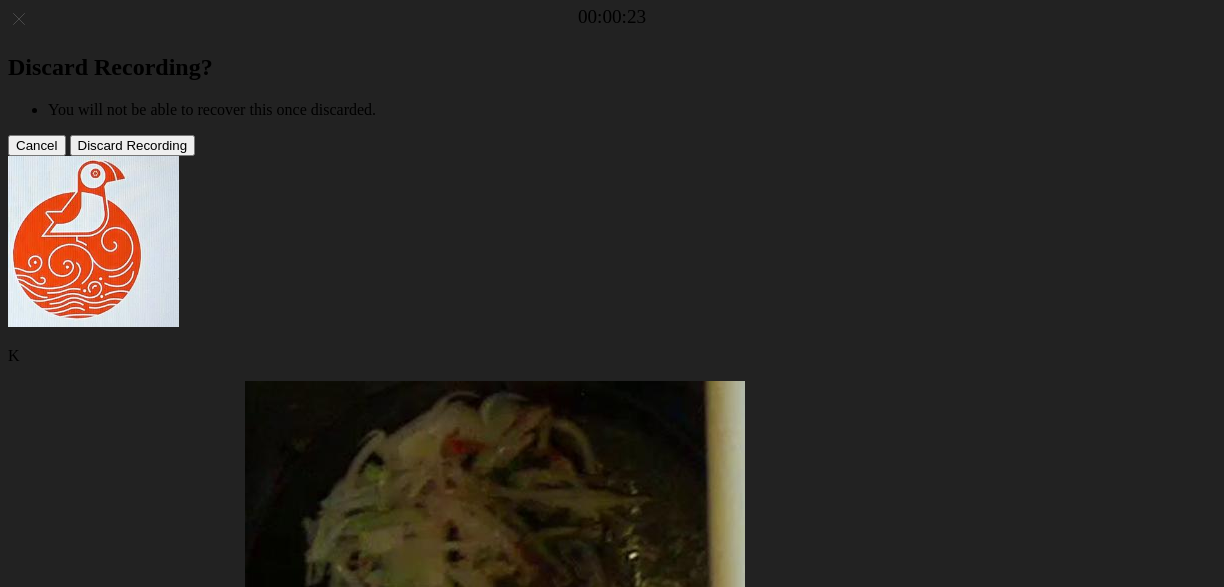 click at bounding box center [351, 1801] 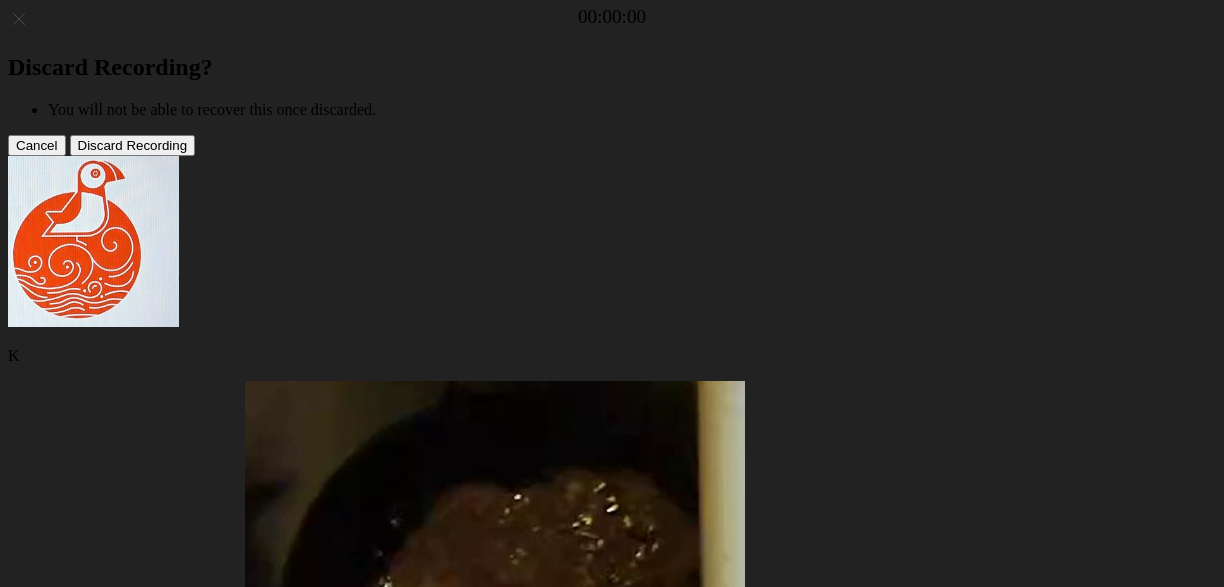 scroll, scrollTop: 0, scrollLeft: 0, axis: both 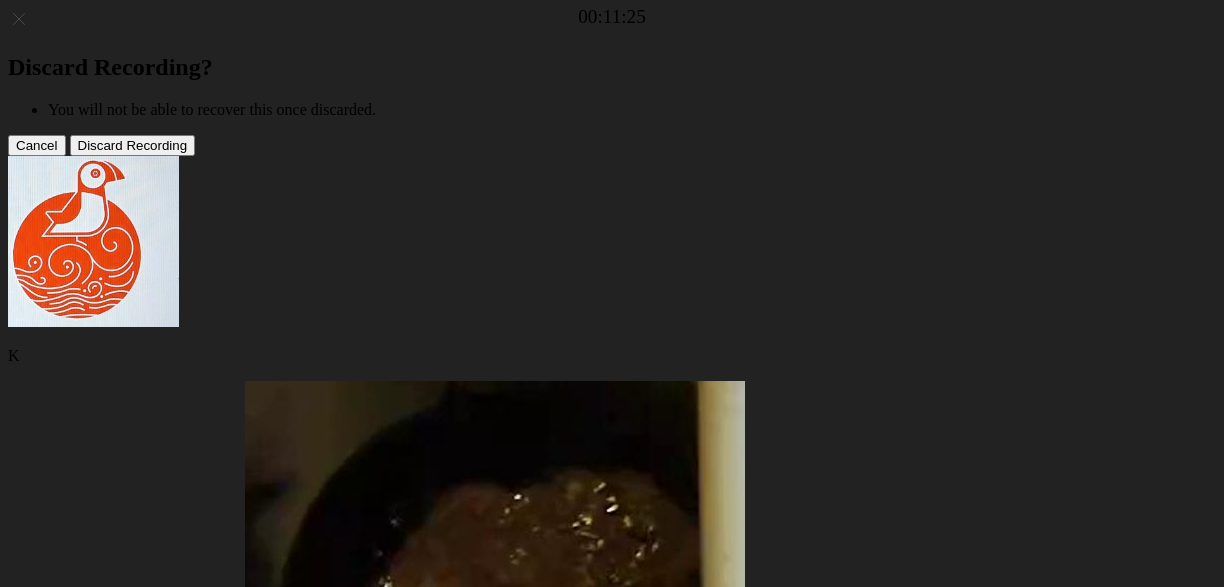 click at bounding box center [345, 1801] 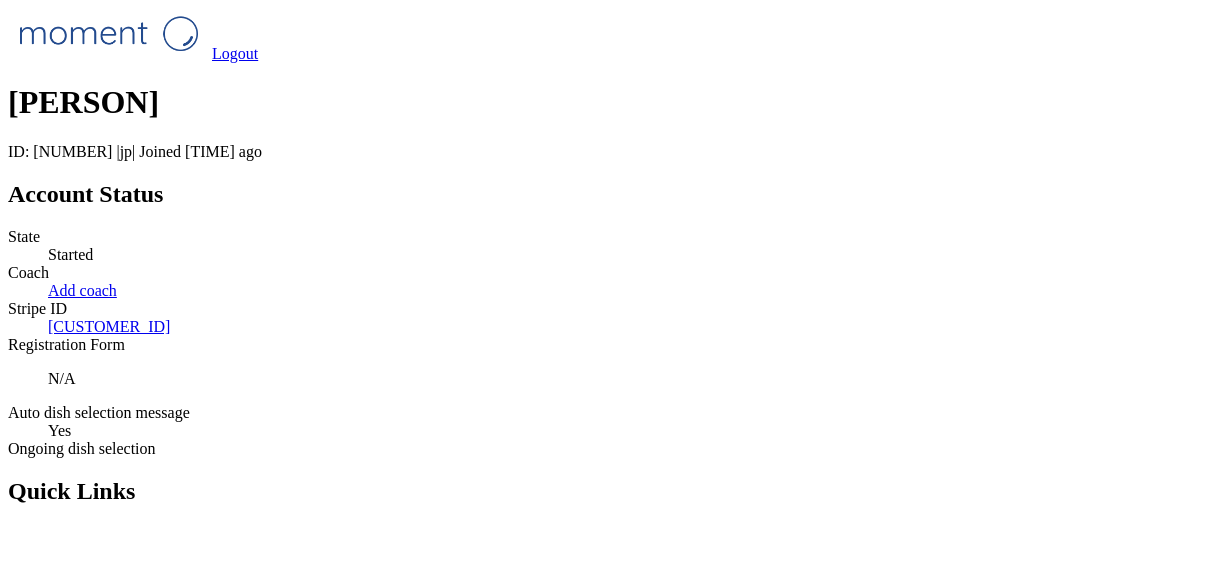 scroll, scrollTop: 0, scrollLeft: 0, axis: both 